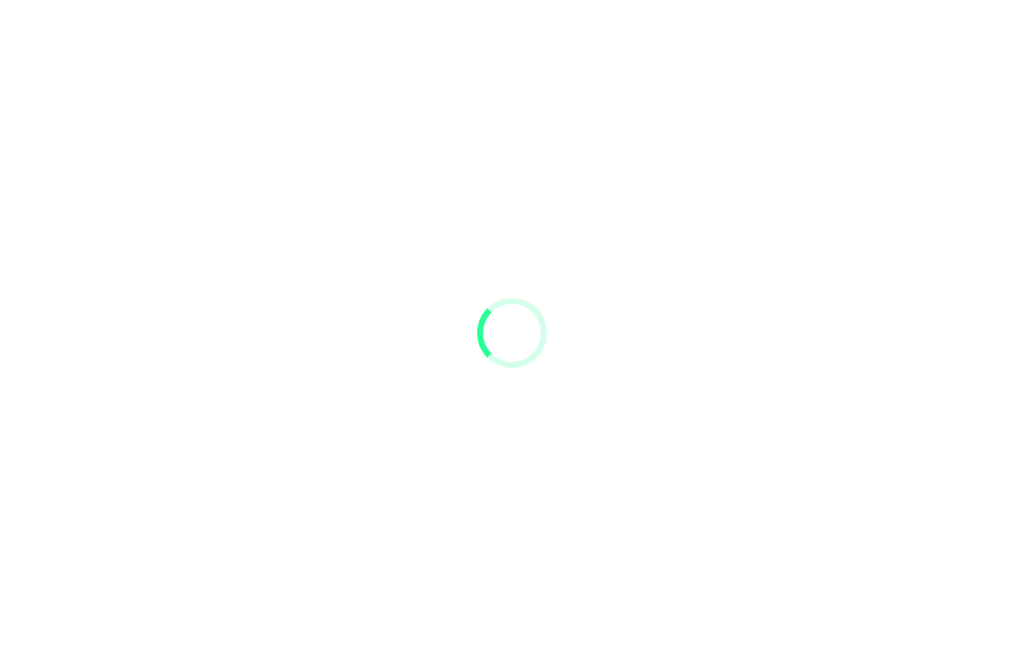 scroll, scrollTop: 21, scrollLeft: 0, axis: vertical 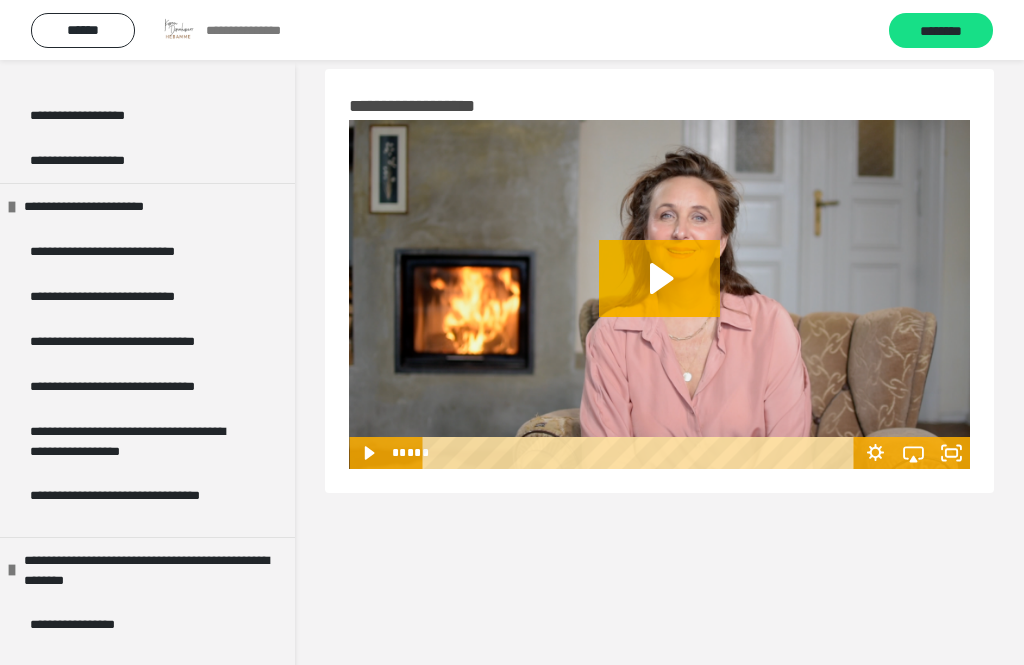 click on "**********" at bounding box center [134, 341] 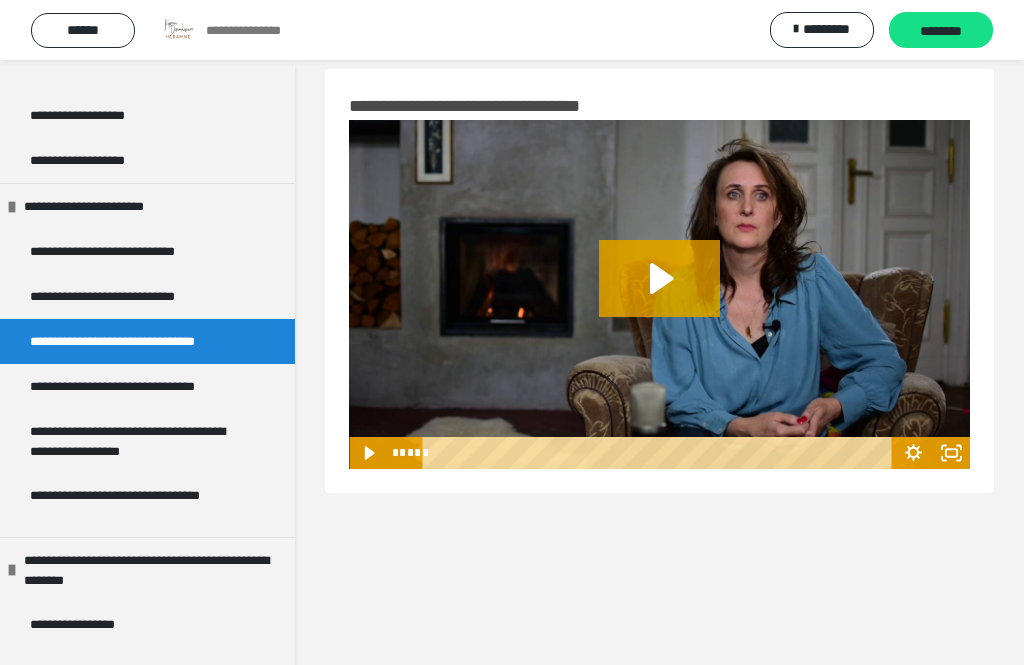 click on "**********" at bounding box center [136, 386] 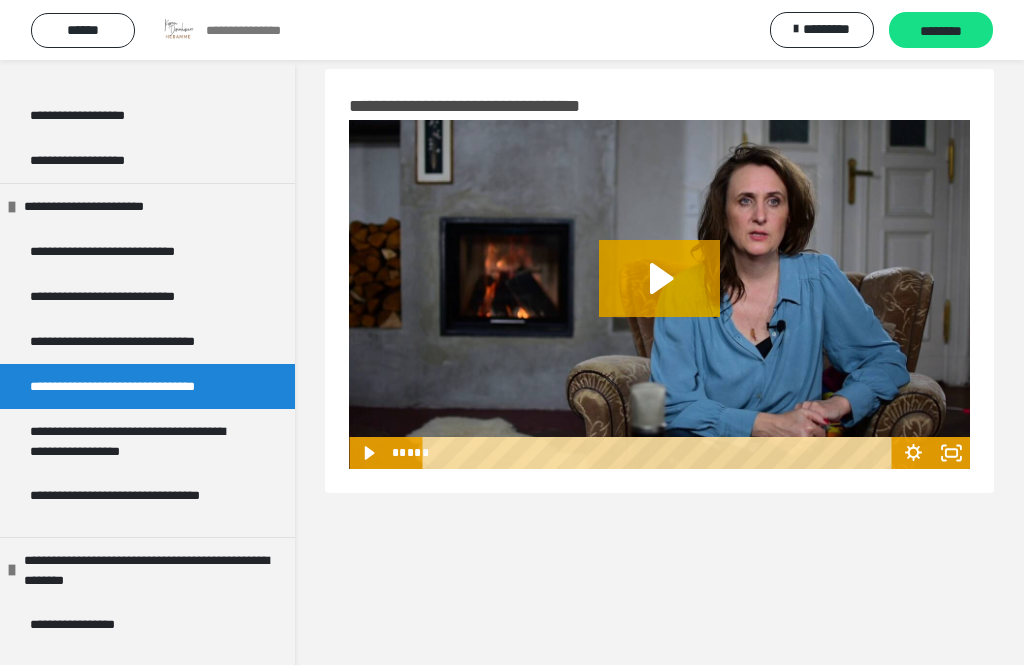 click on "**********" at bounding box center [134, 341] 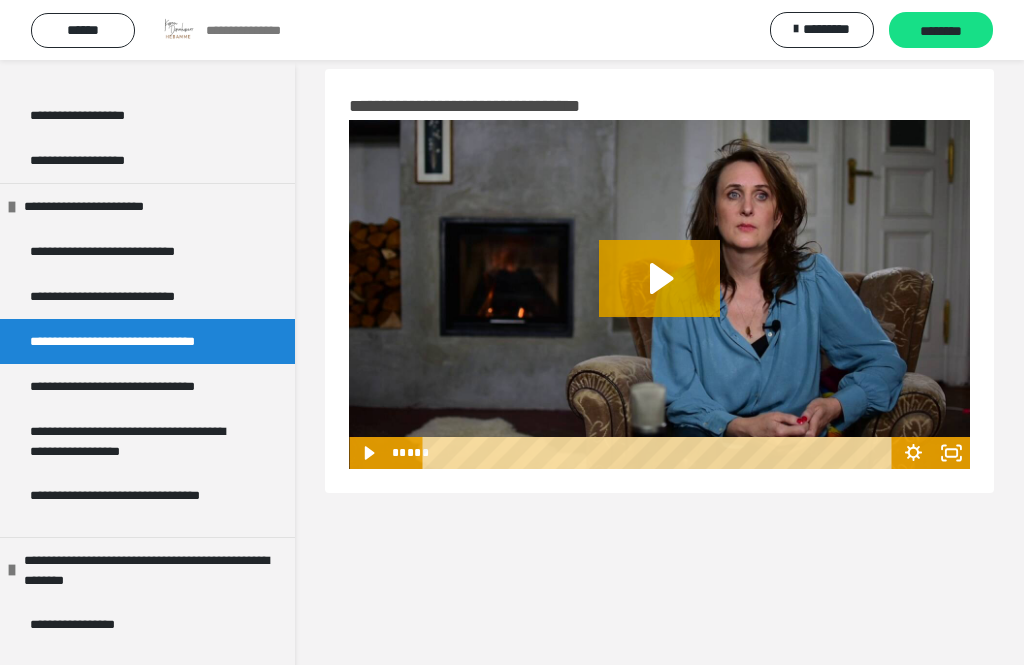 click 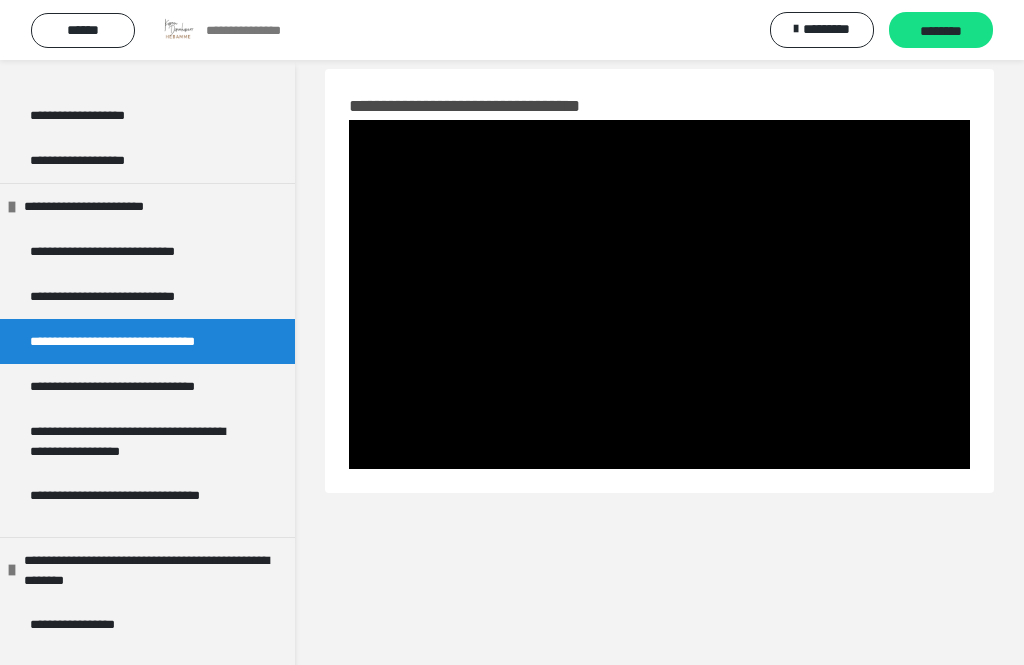click at bounding box center [659, 294] 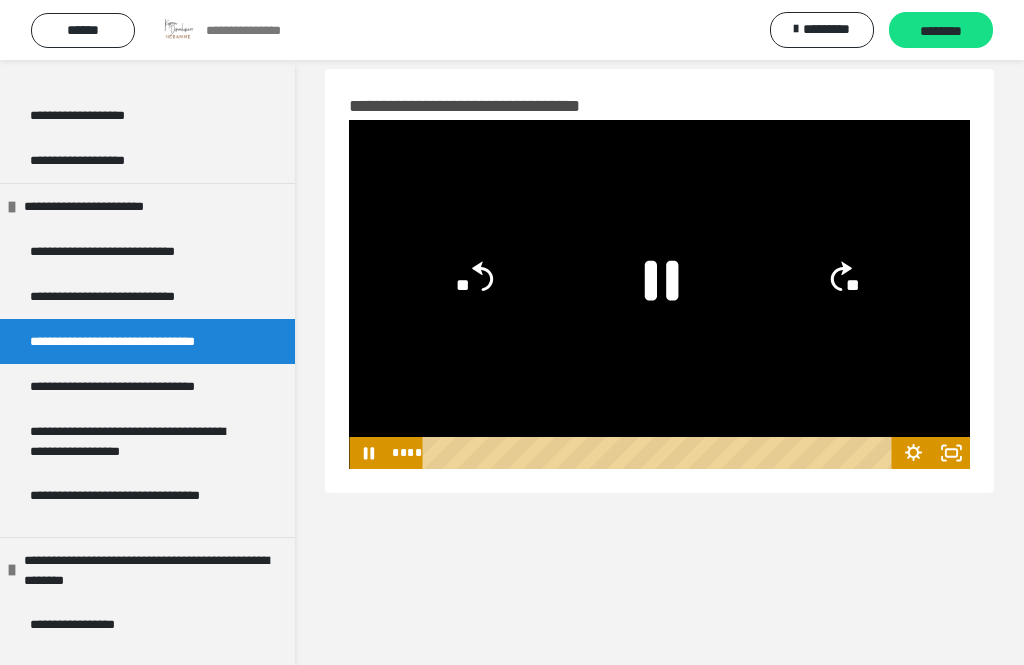 click 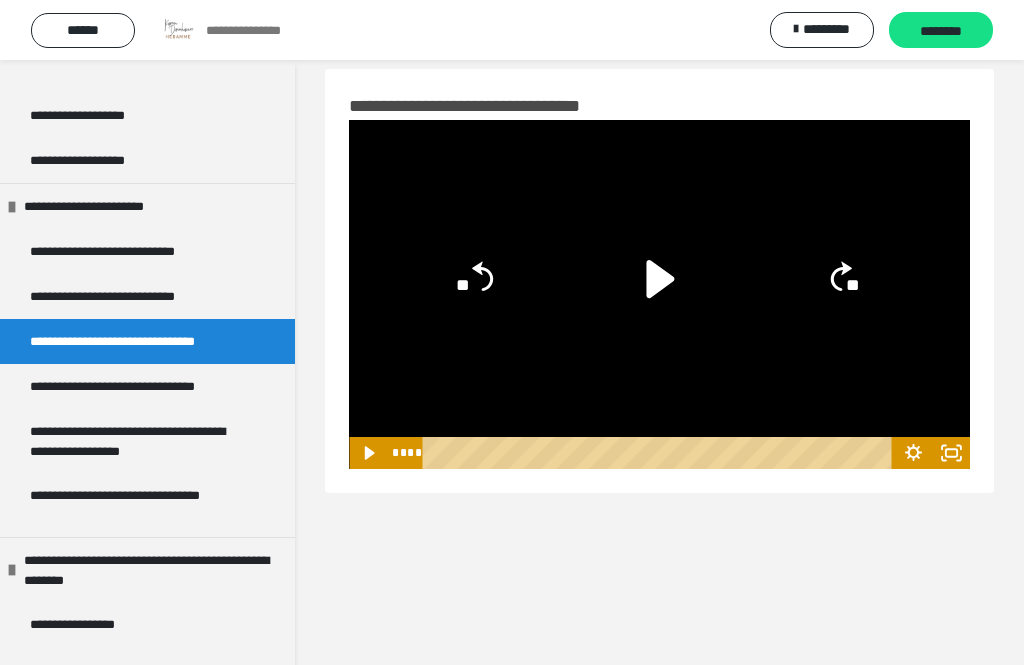 click at bounding box center (659, 294) 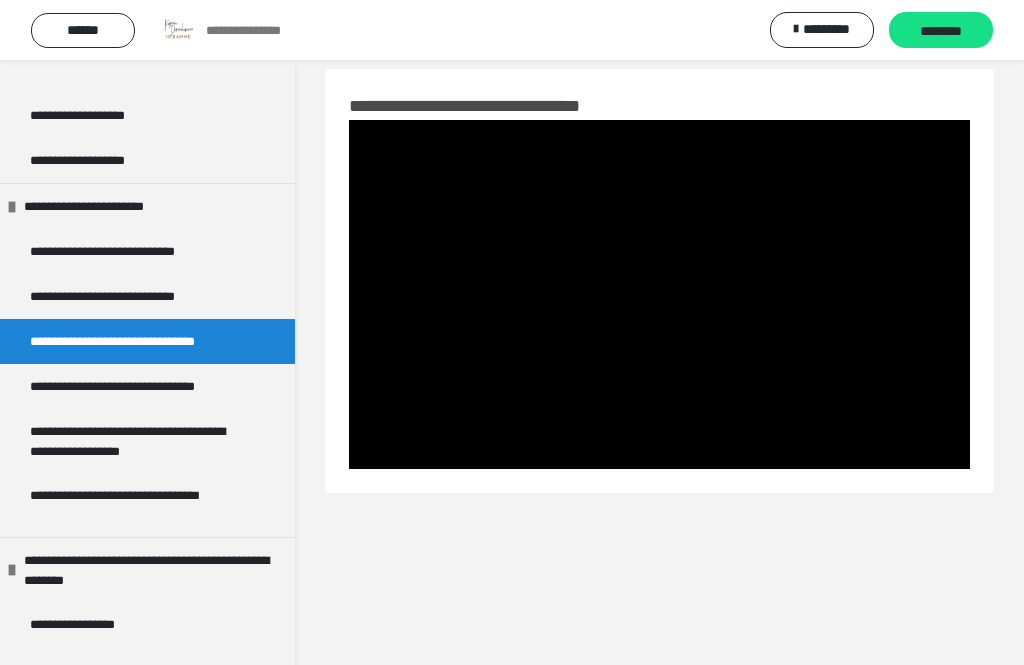click at bounding box center [659, 294] 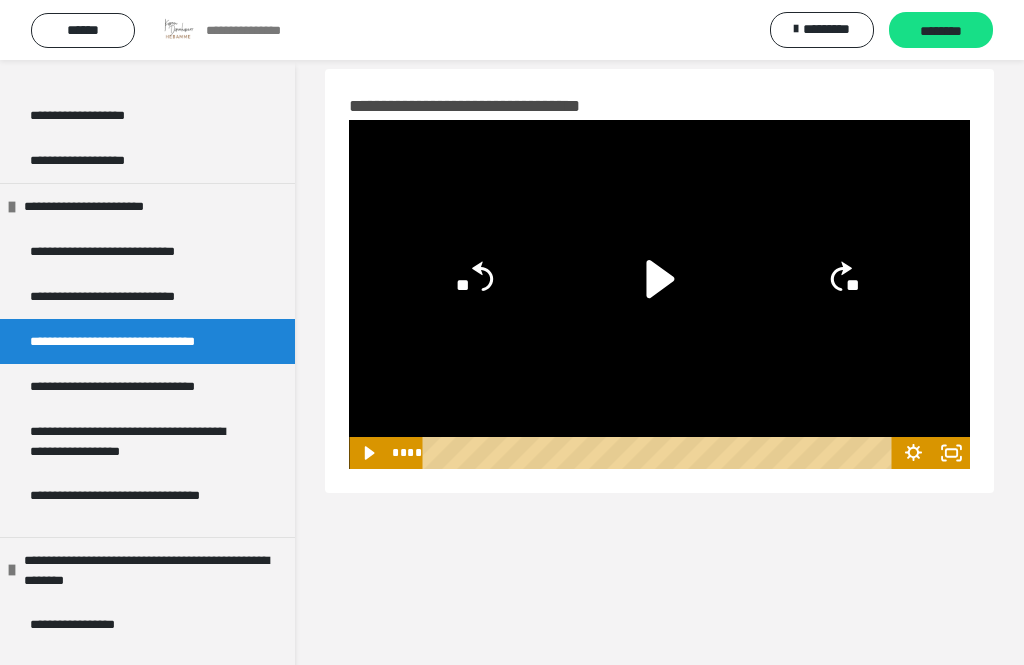 click 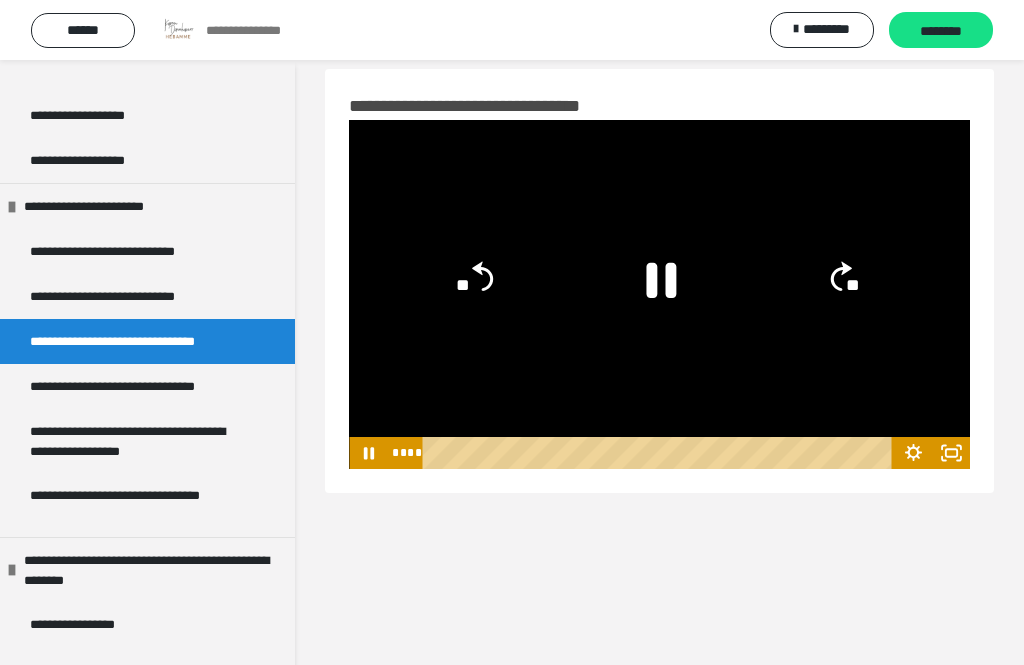click 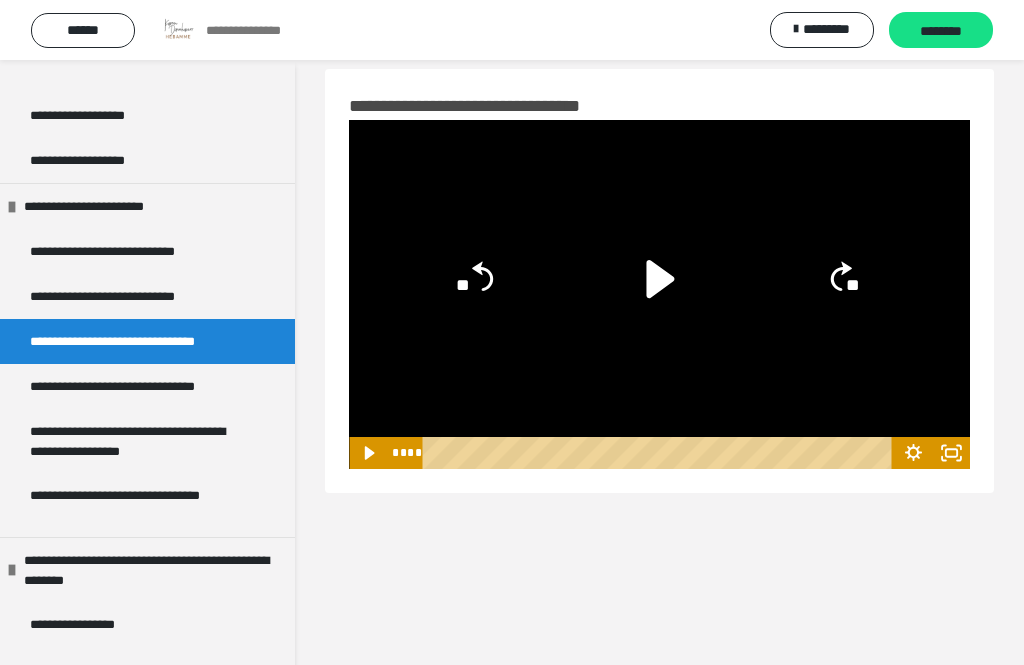 click 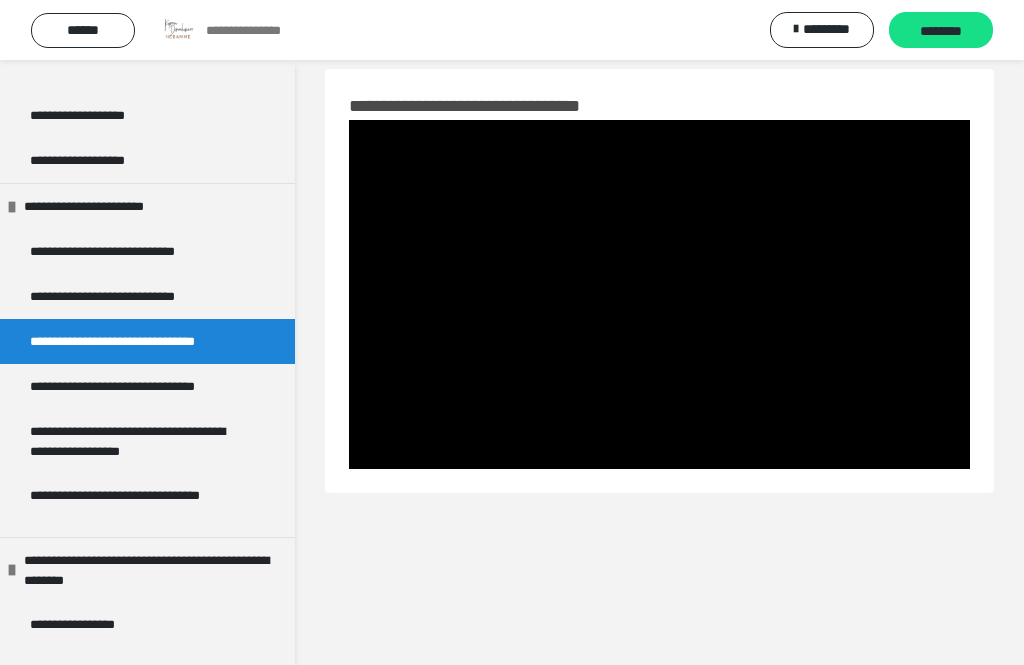 click at bounding box center [659, 294] 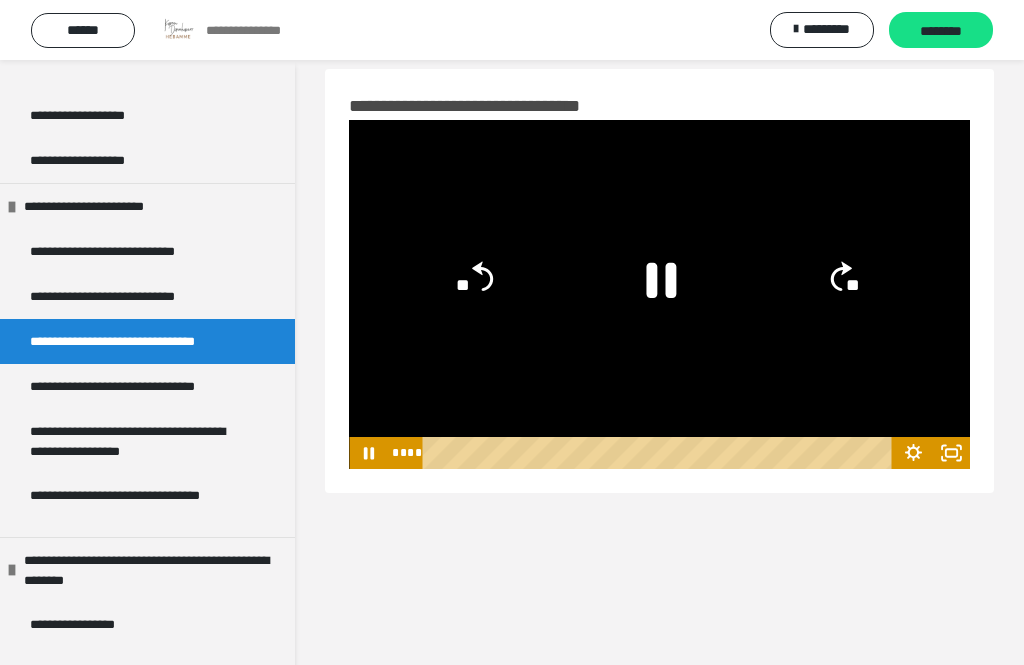 click 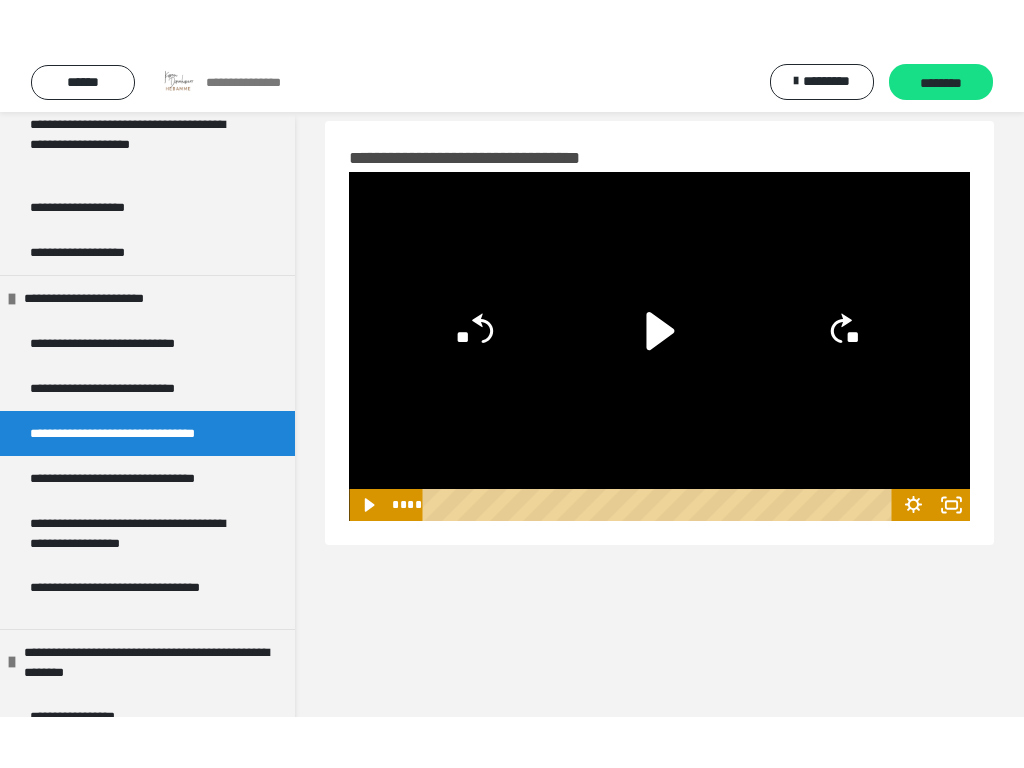 scroll, scrollTop: 820, scrollLeft: 0, axis: vertical 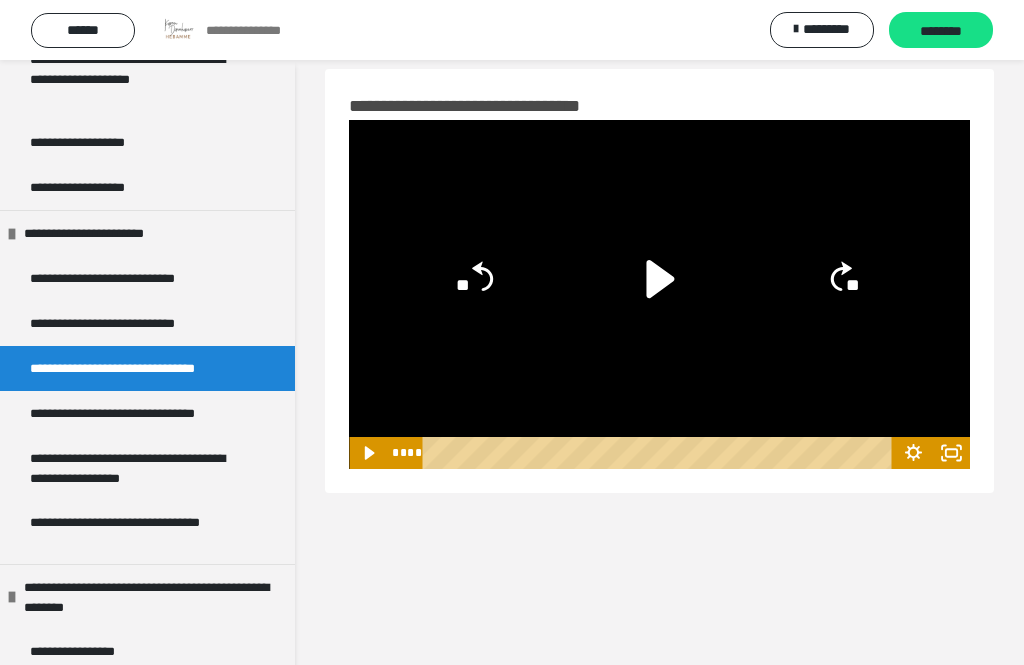 click on "**********" at bounding box center [133, 323] 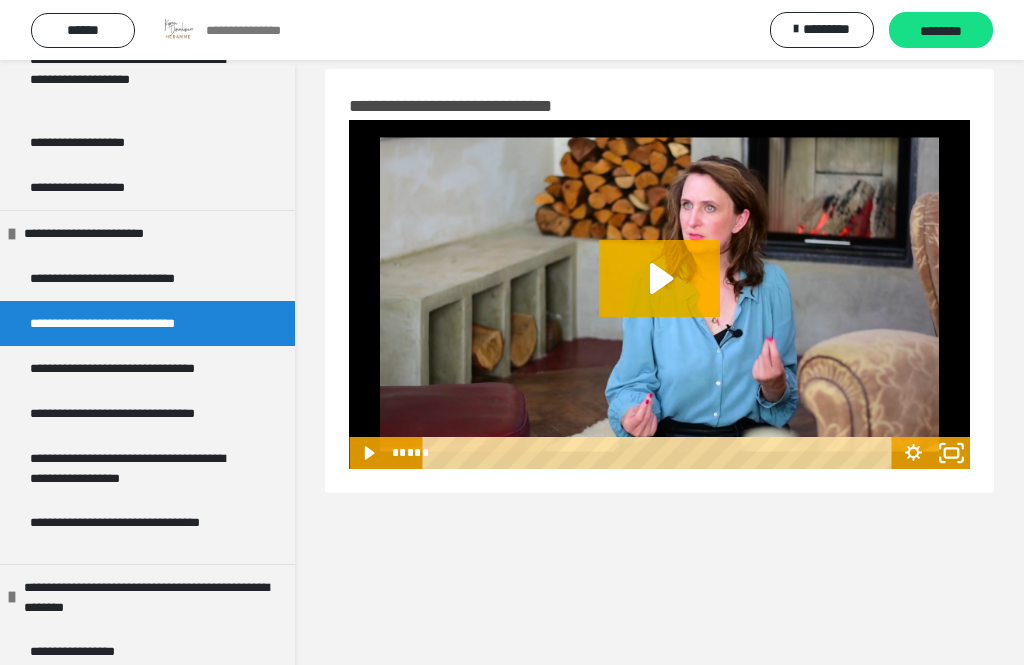 click 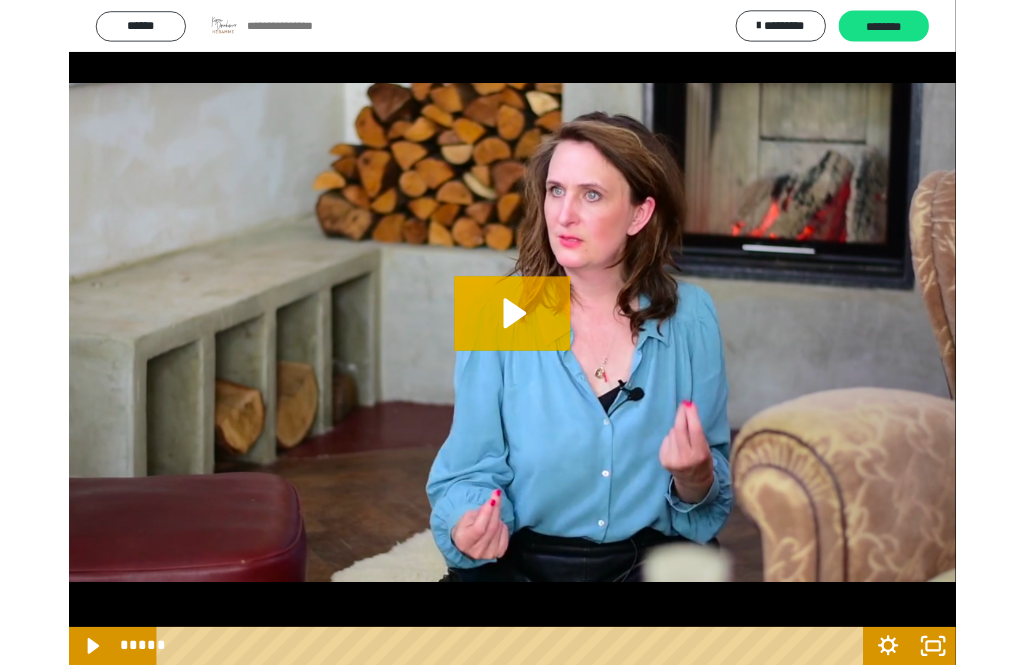 scroll, scrollTop: 0, scrollLeft: 0, axis: both 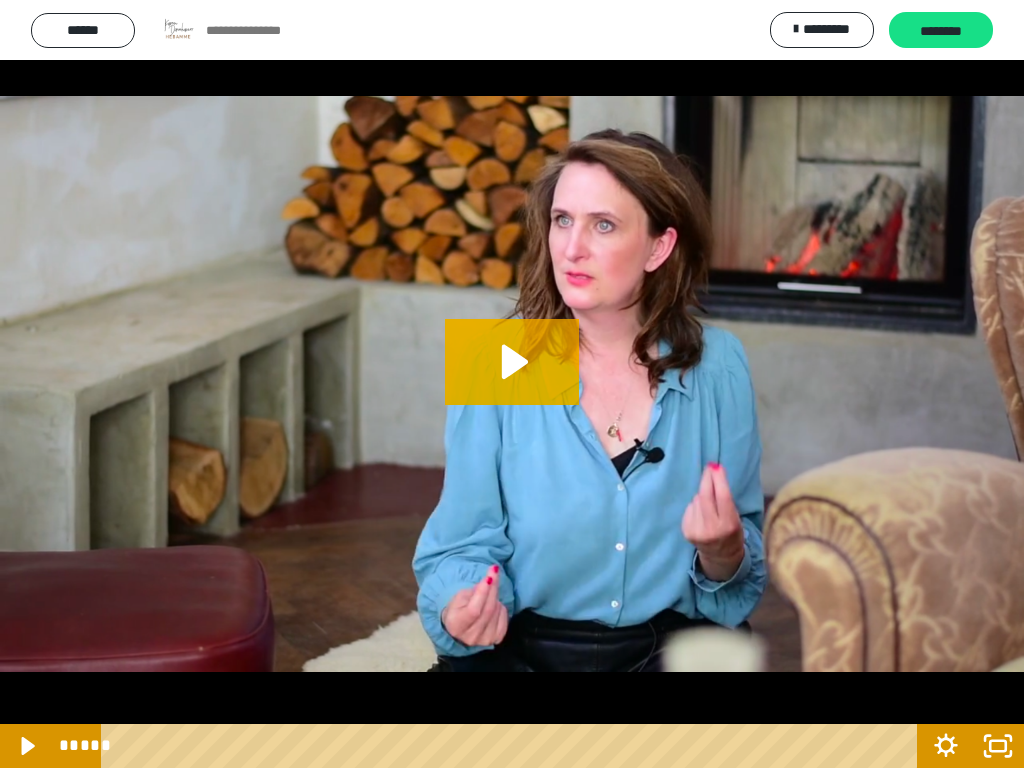 click 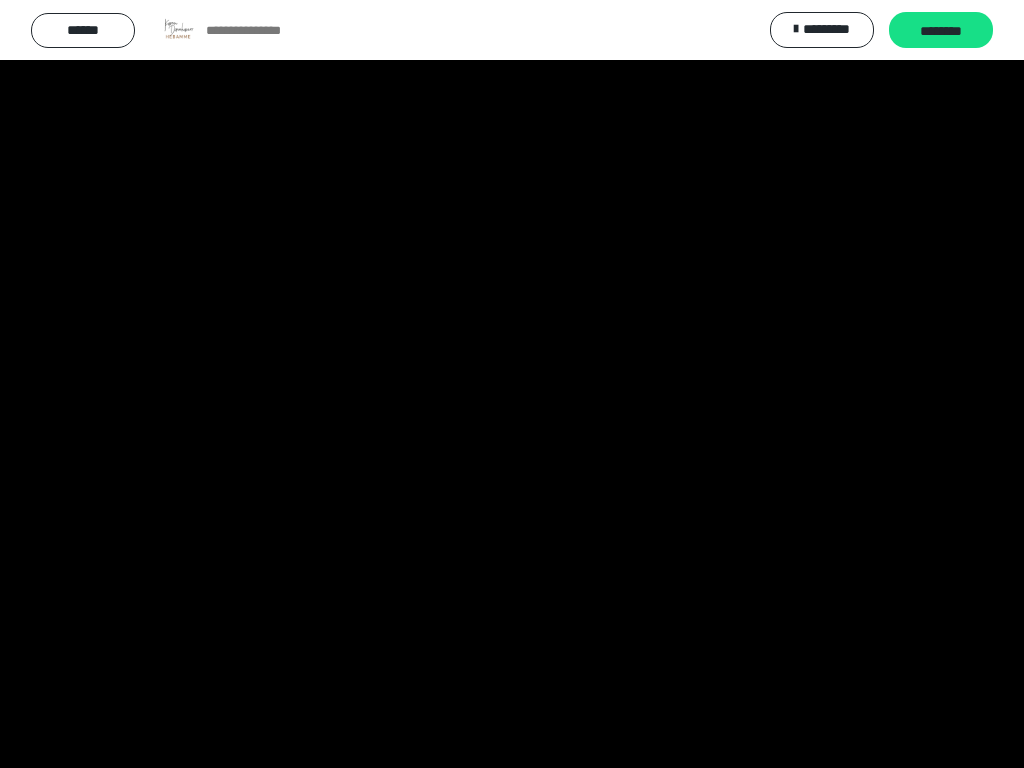 click at bounding box center (512, 384) 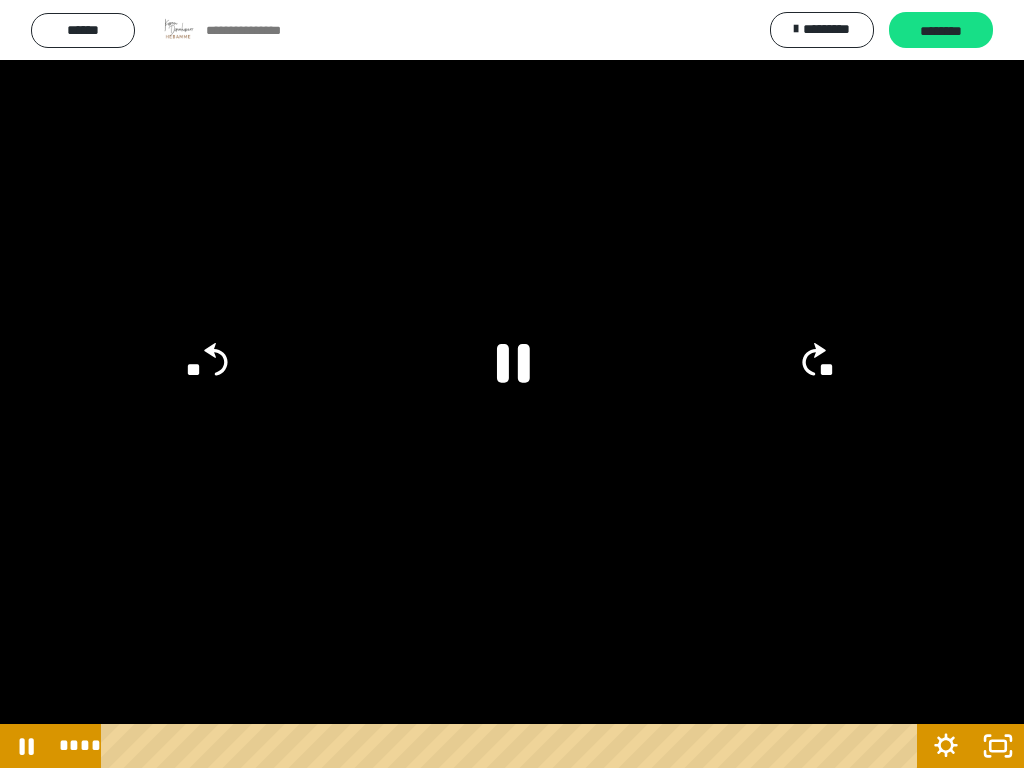 click 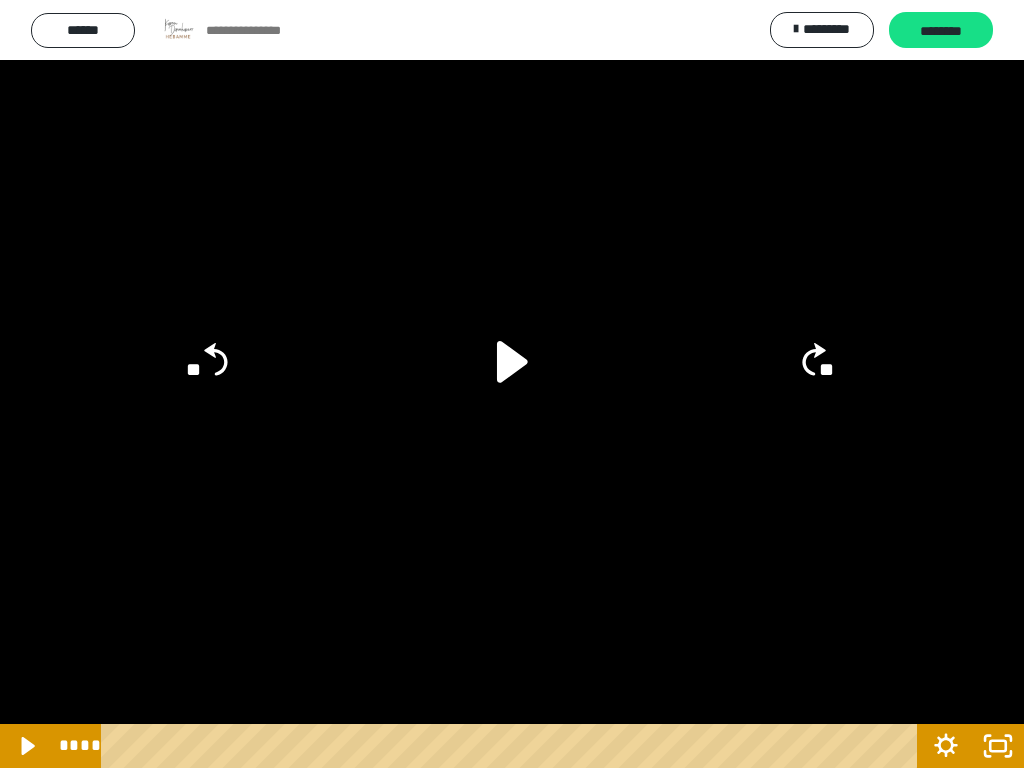 click at bounding box center (512, 384) 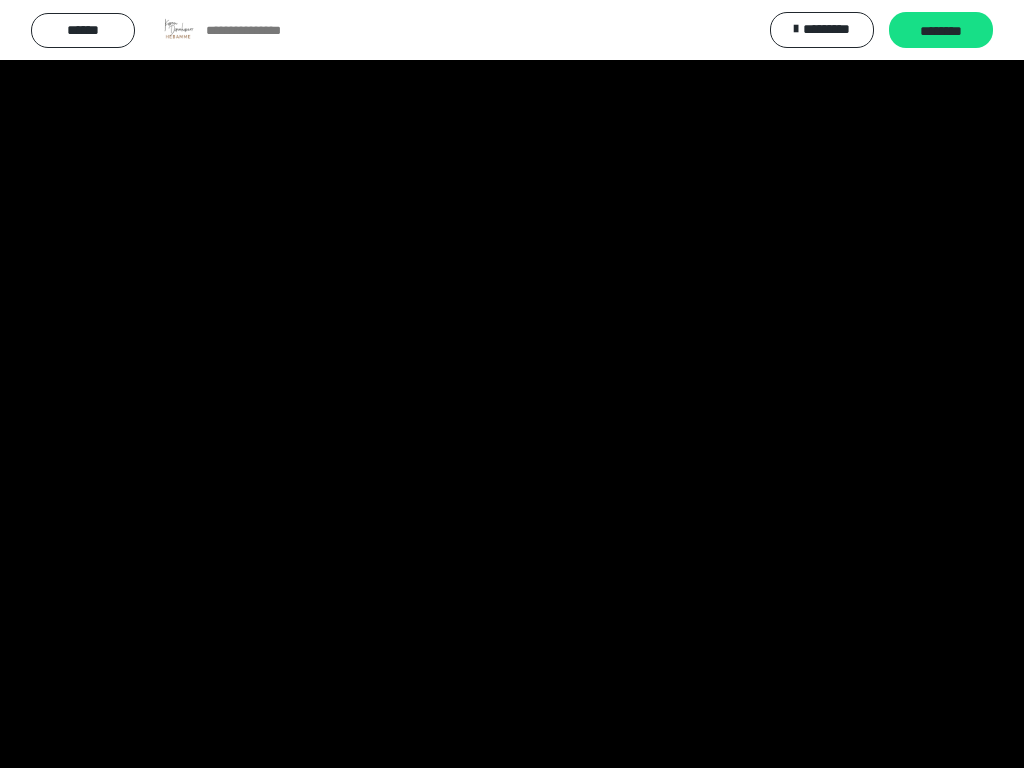 click at bounding box center (512, 384) 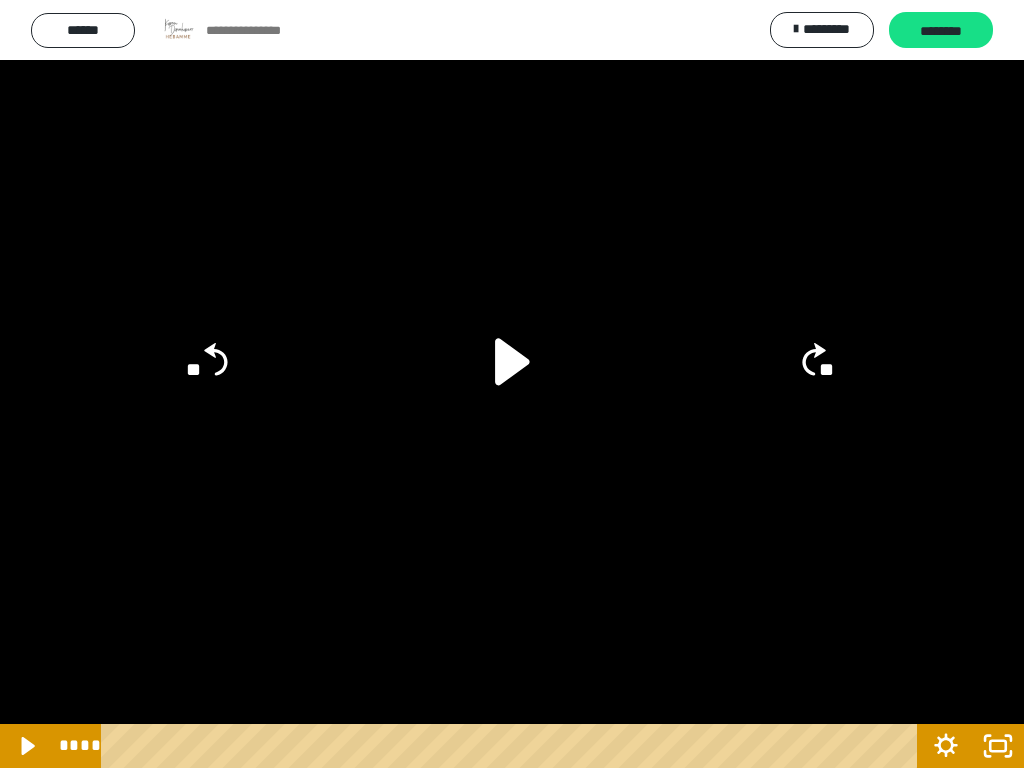 click 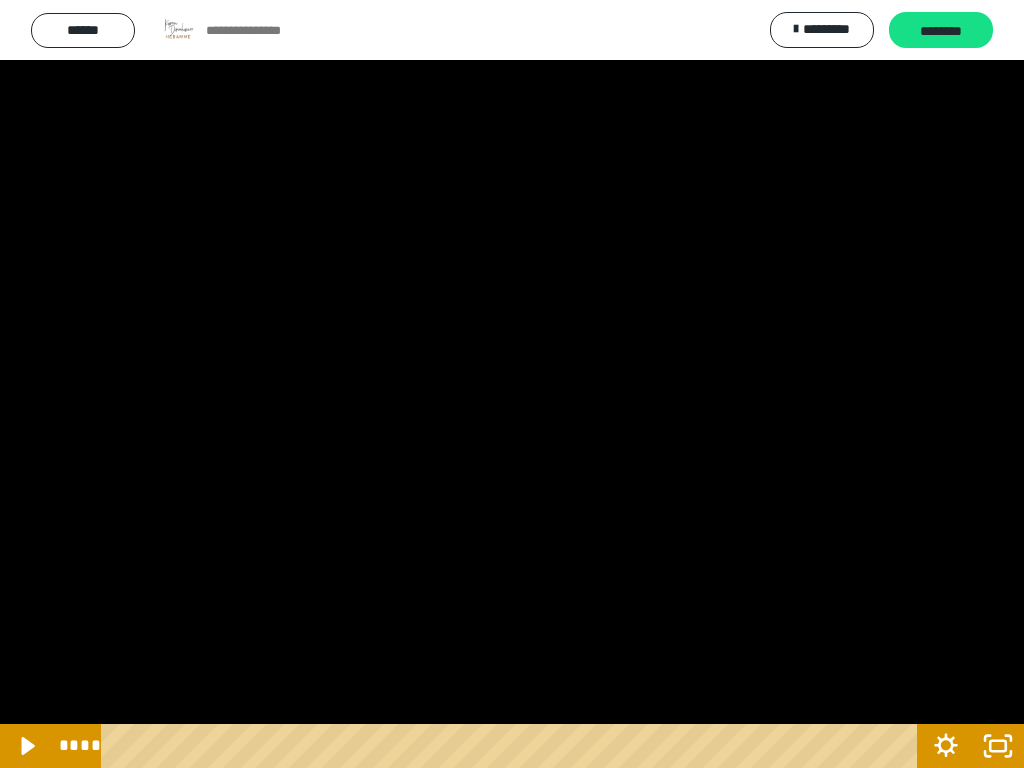 click at bounding box center [512, 384] 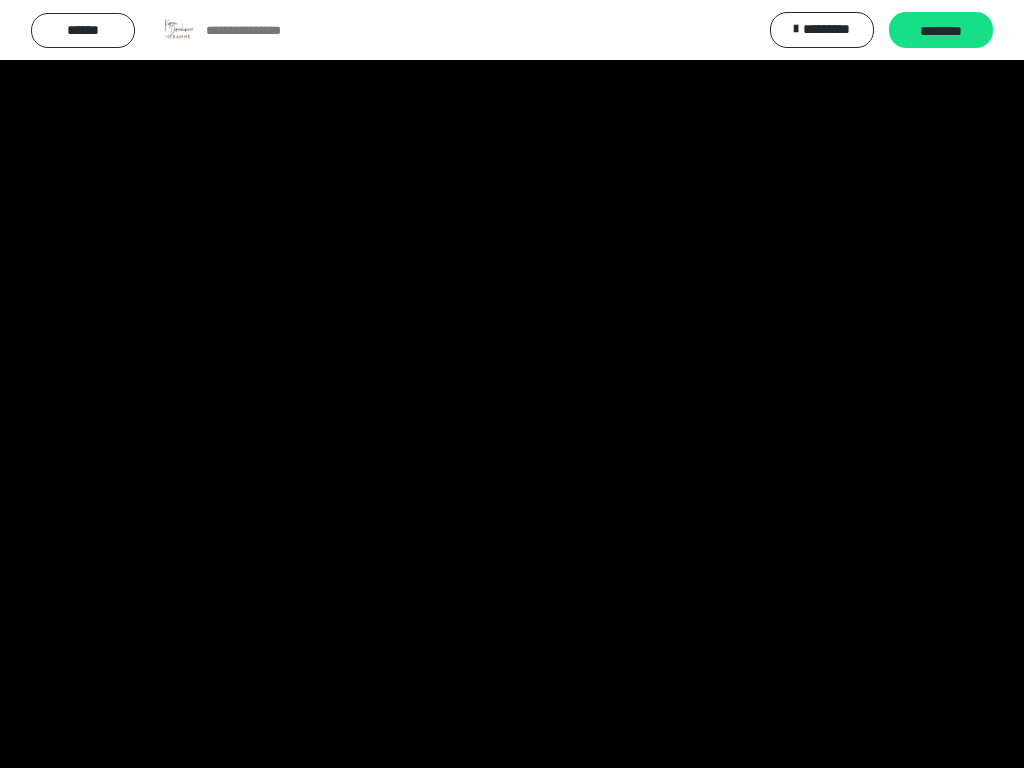 click at bounding box center (512, 384) 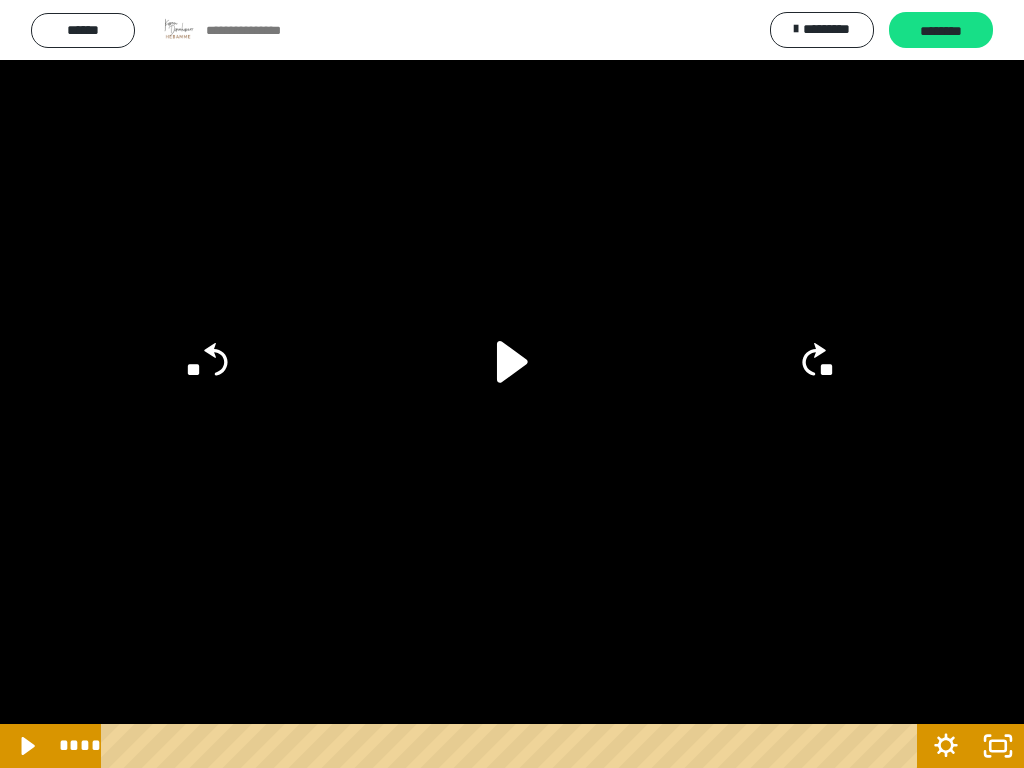 click 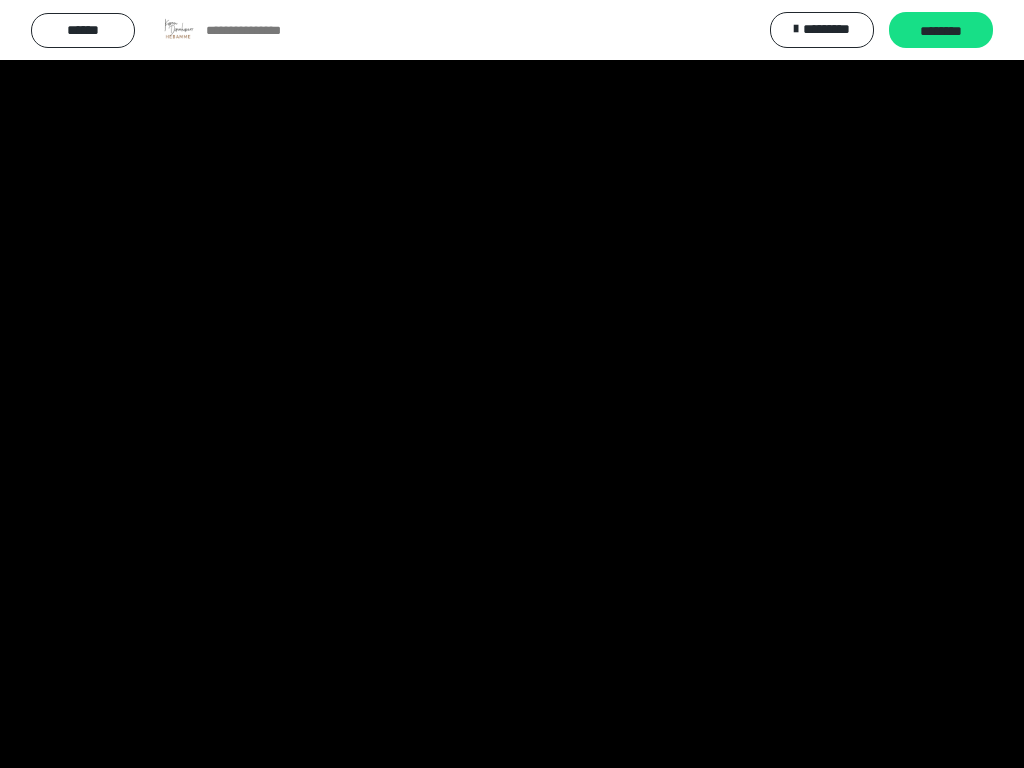 click at bounding box center [512, 384] 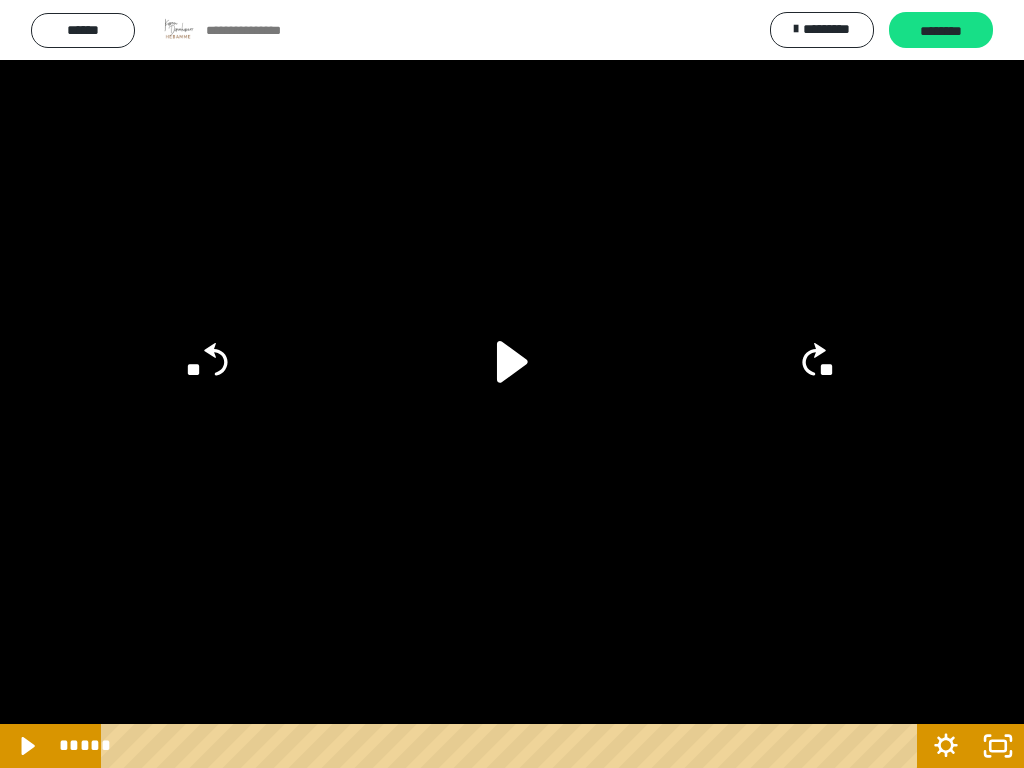 click 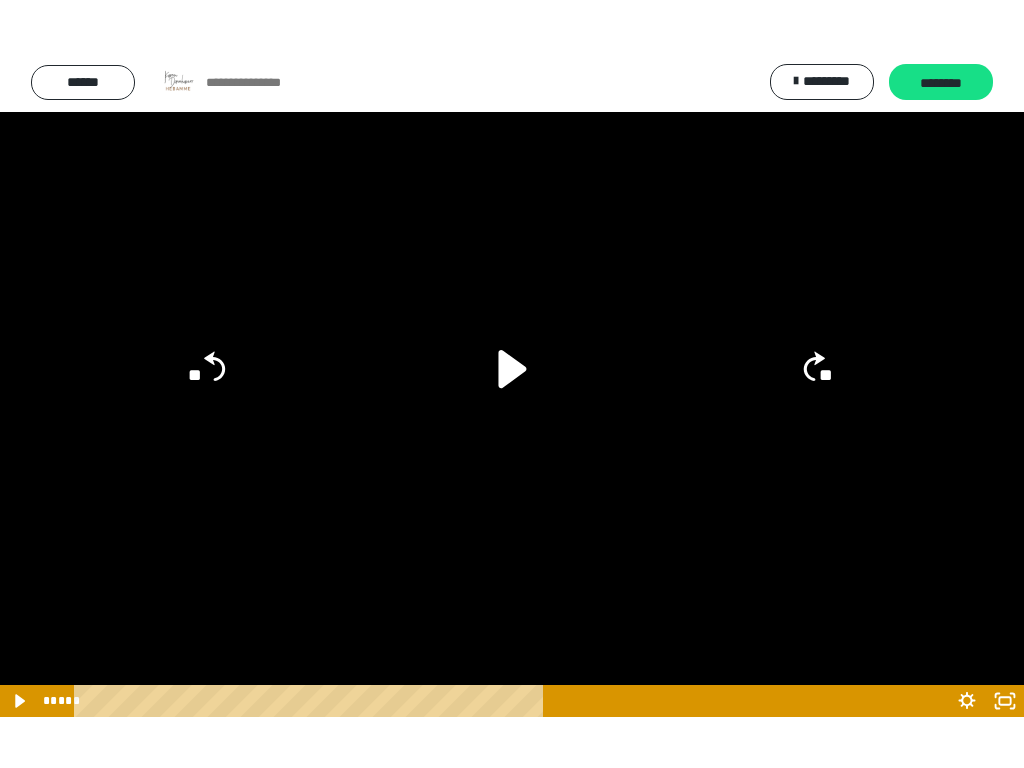 scroll, scrollTop: 1033, scrollLeft: 0, axis: vertical 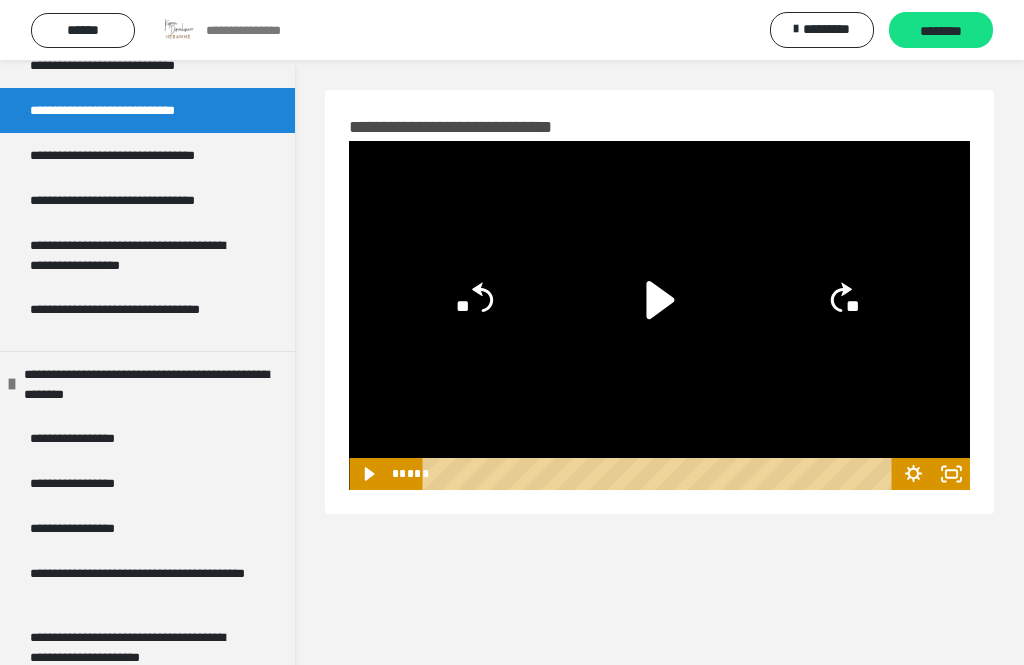 click on "**********" at bounding box center [139, 255] 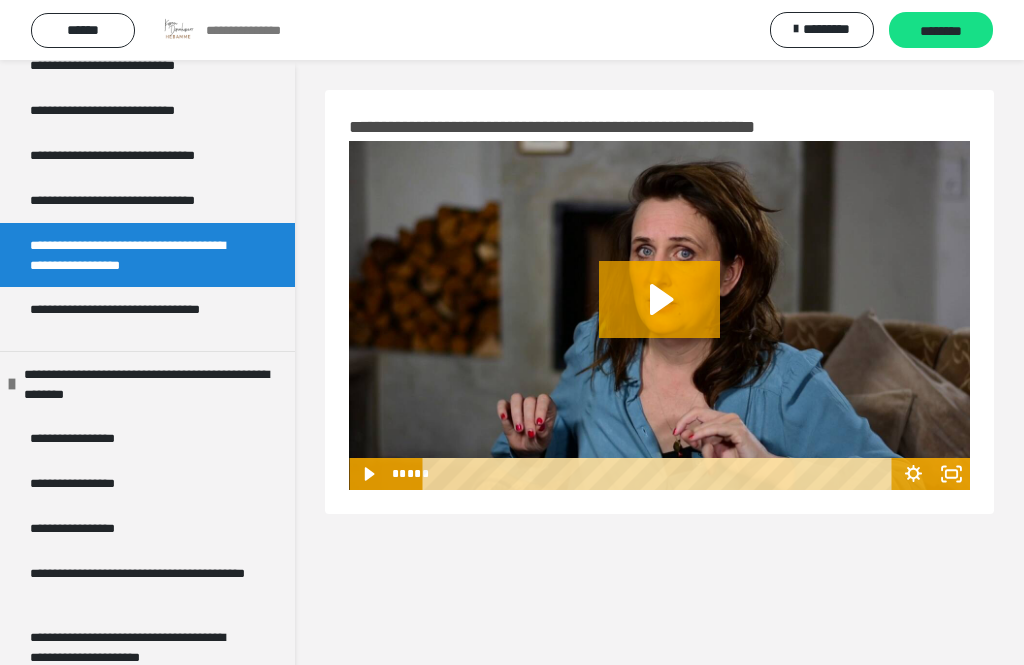 click 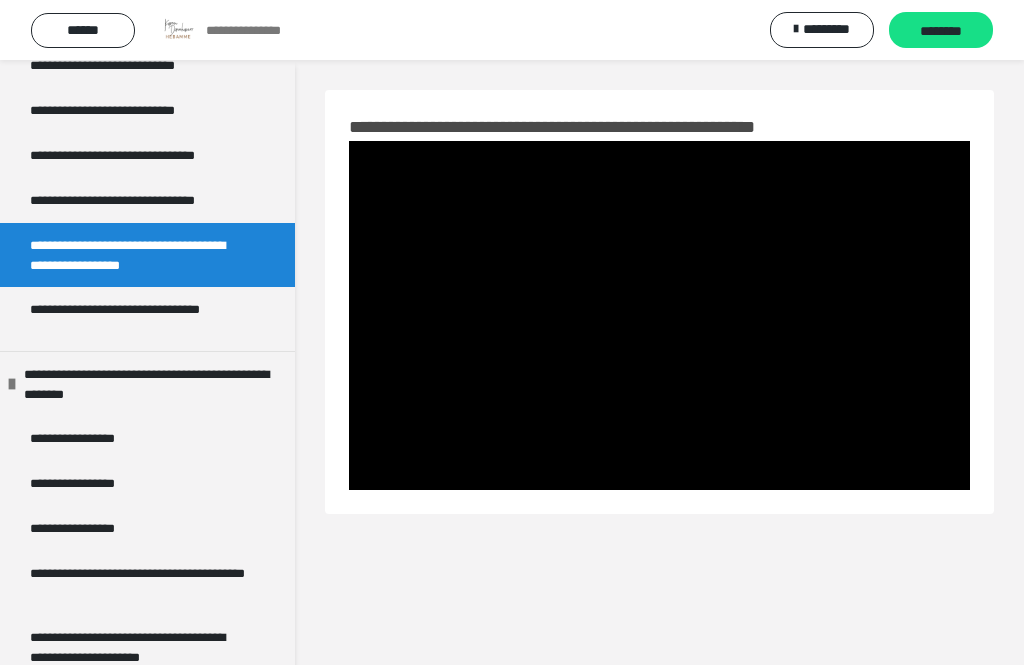 click 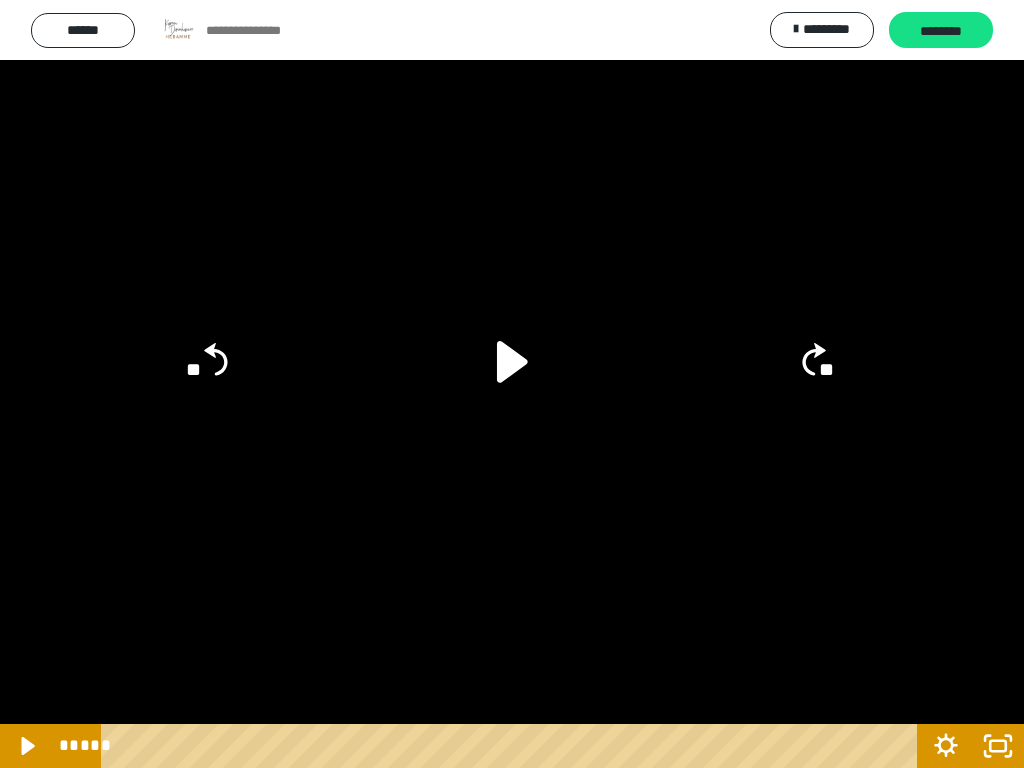 click 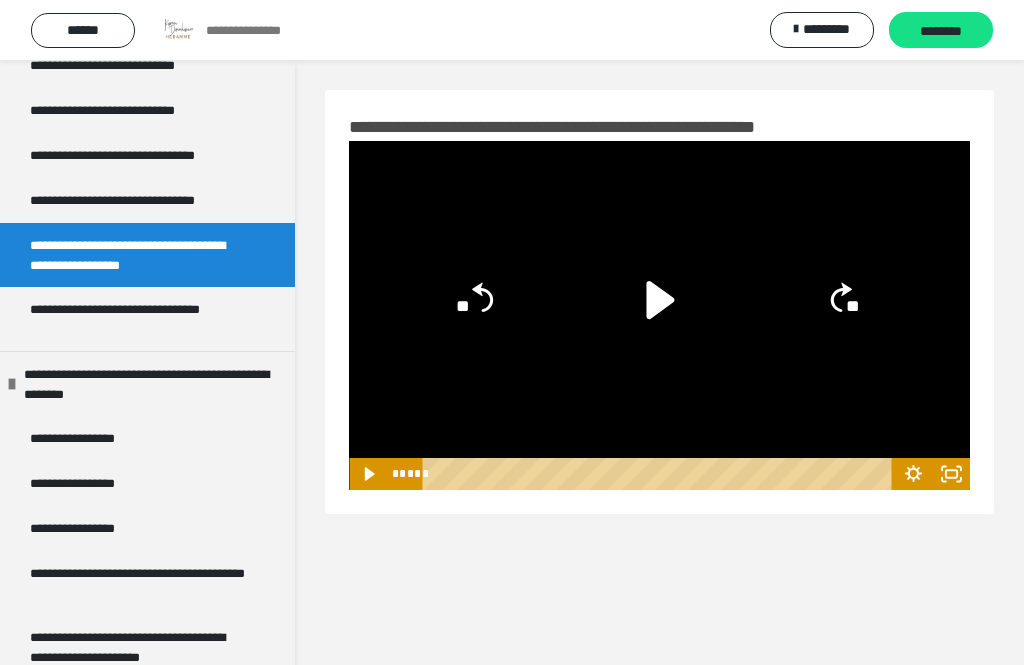 click on "**********" at bounding box center [139, 319] 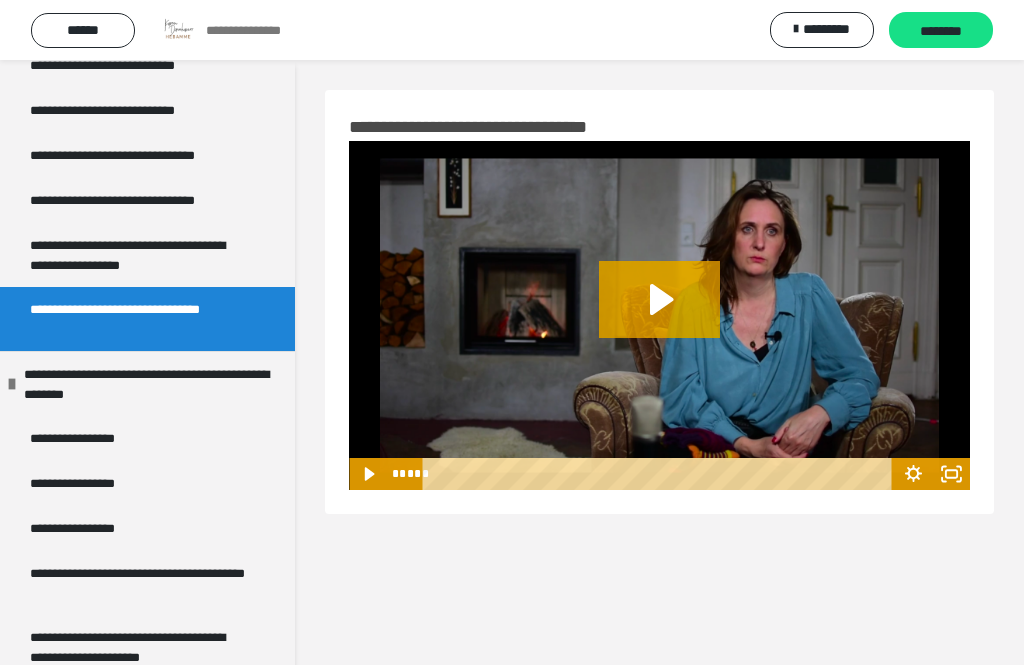 click 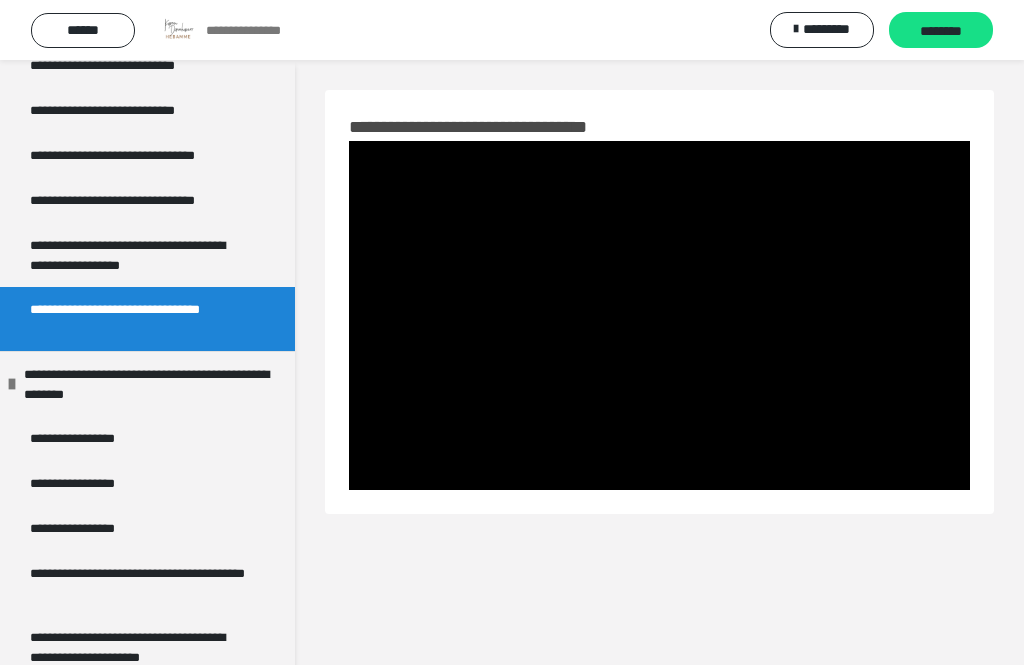 click at bounding box center [659, 315] 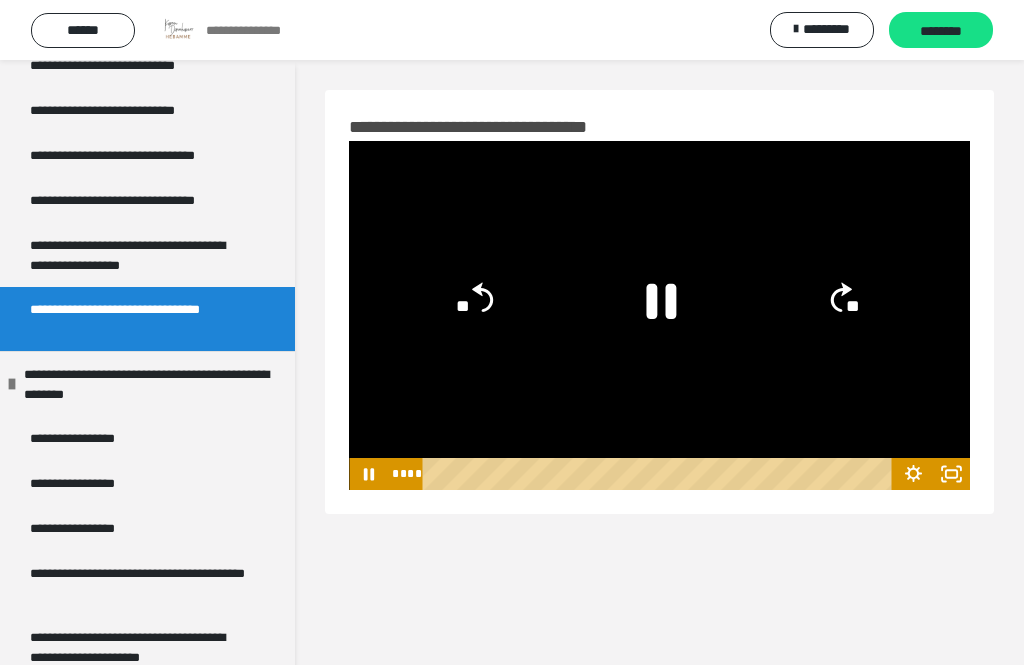 click 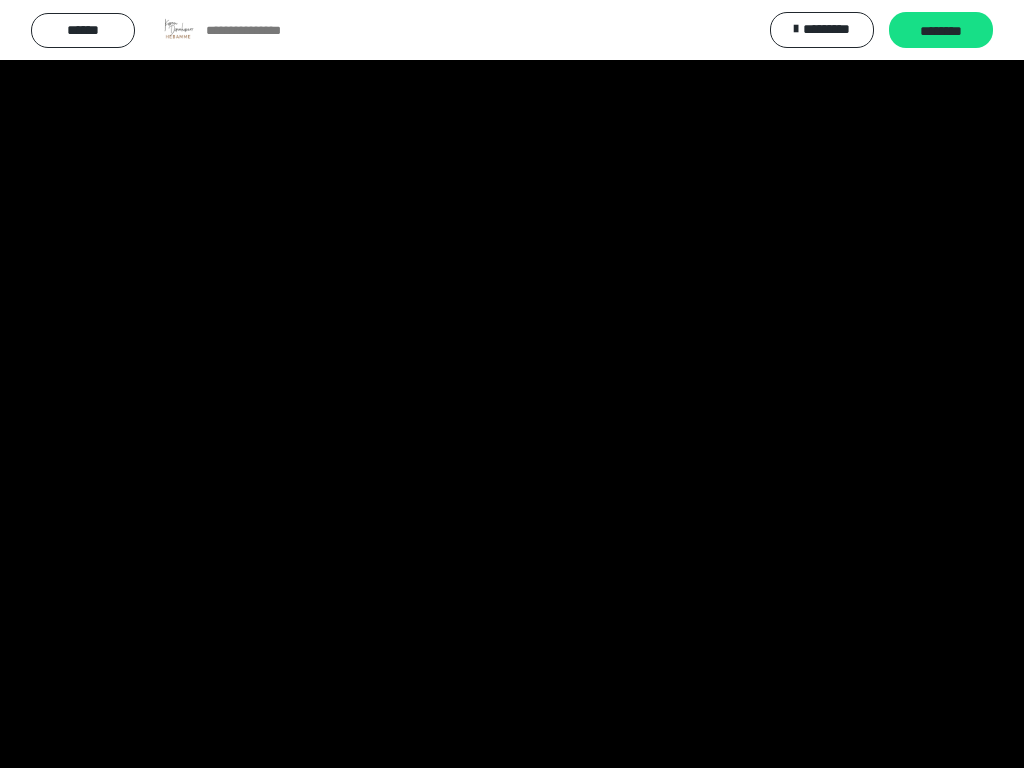click at bounding box center (512, 384) 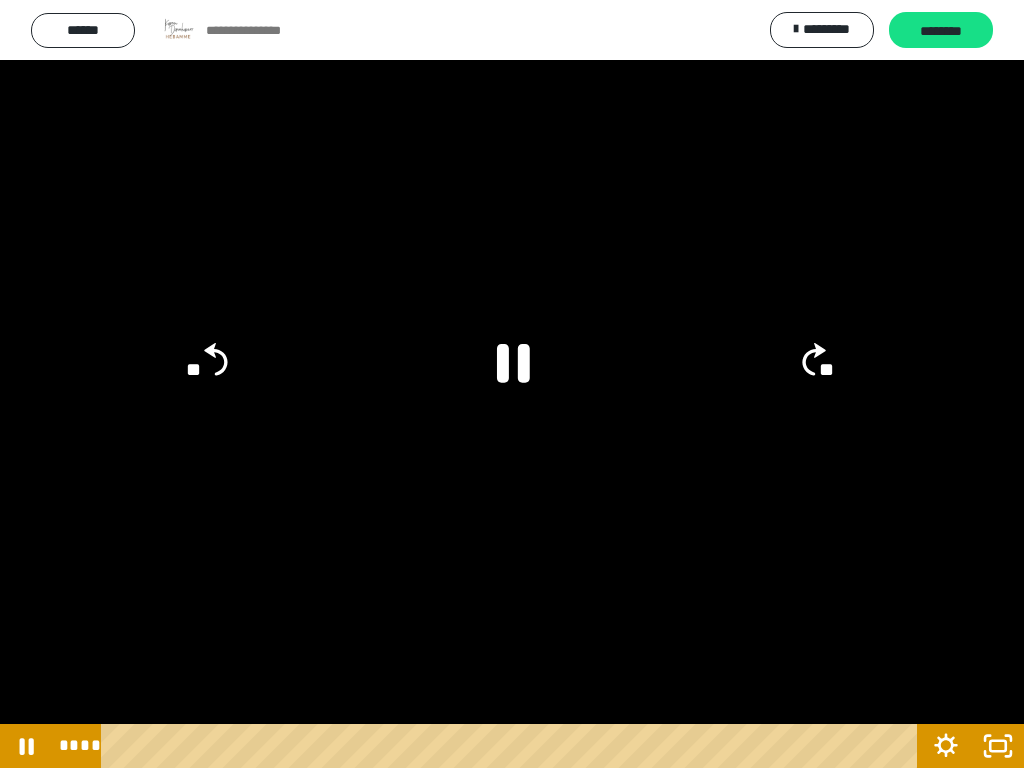click at bounding box center (512, 384) 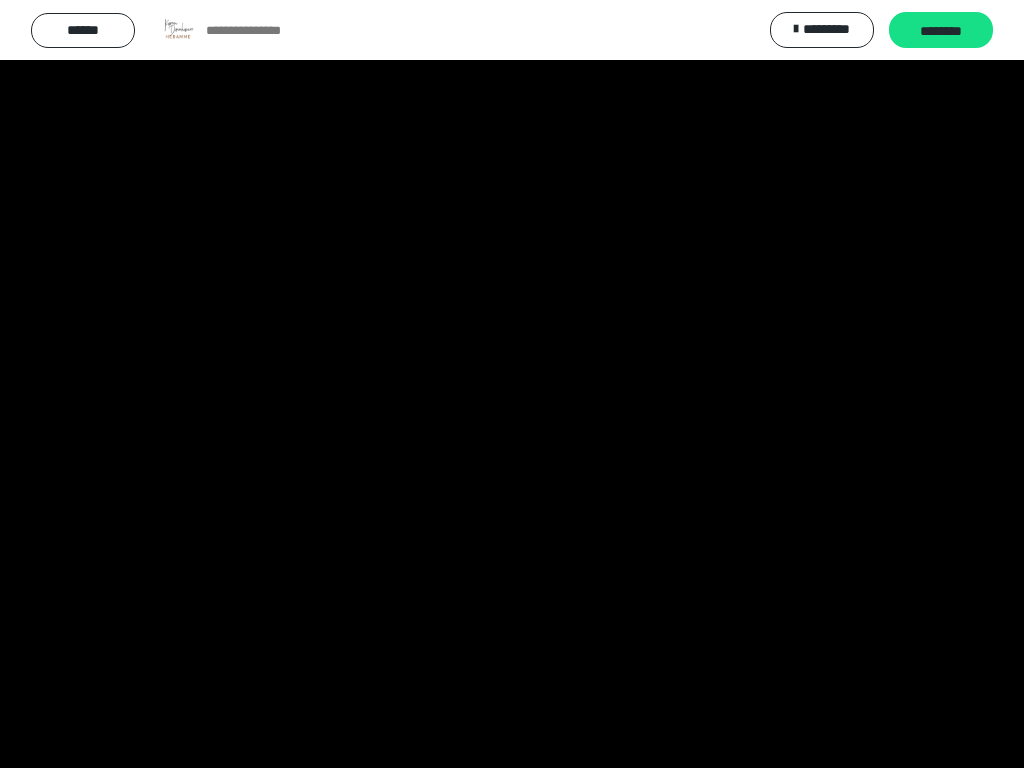click at bounding box center (512, 384) 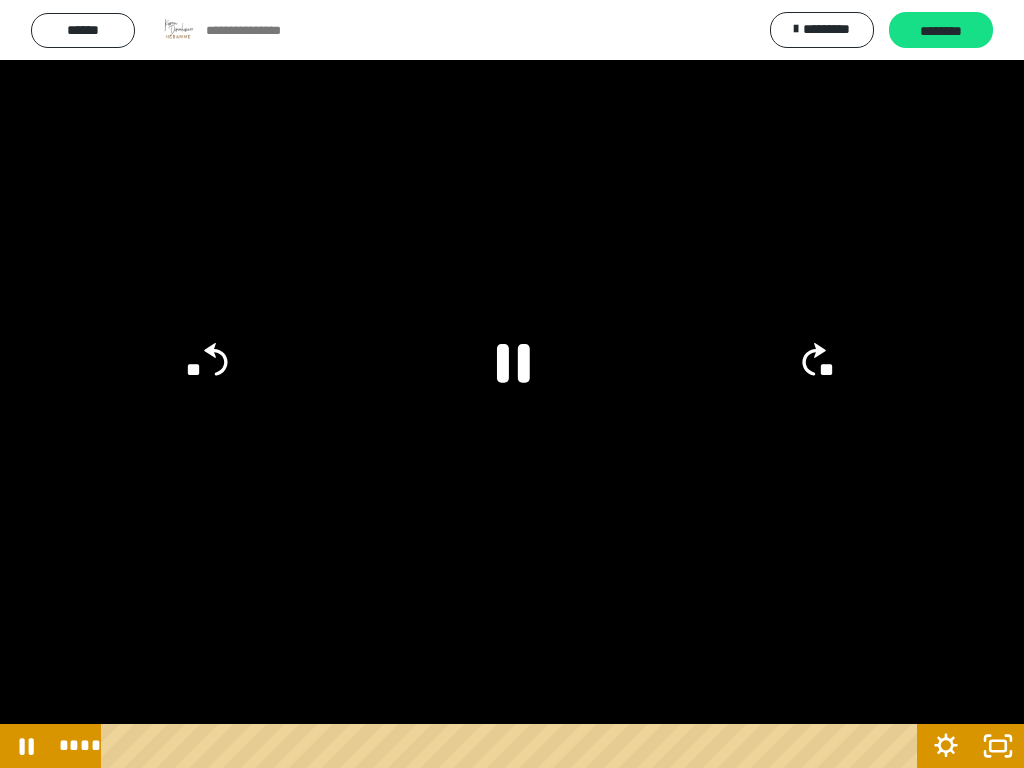 click on "**" 